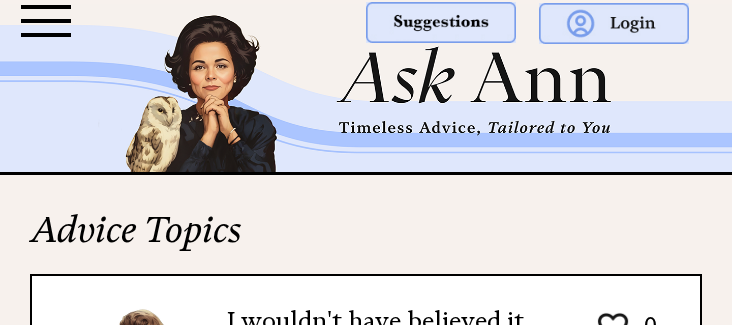scroll, scrollTop: 500, scrollLeft: 0, axis: vertical 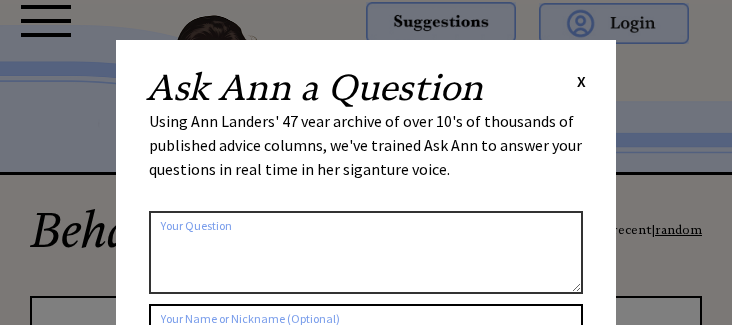 click on "Ask Ann a Question
X
Using Ann Landers' 47 vear archive of over 10's of thousands of published advice columns, we've trained Ask Ann to answer your questions in real time in her siganture voice.
2348
al_user_question
ai_question_popup
claude
Check this box if you'd like to keep the question confidential (it will not be saved on this website)
Submit your Question" at bounding box center (366, 337) 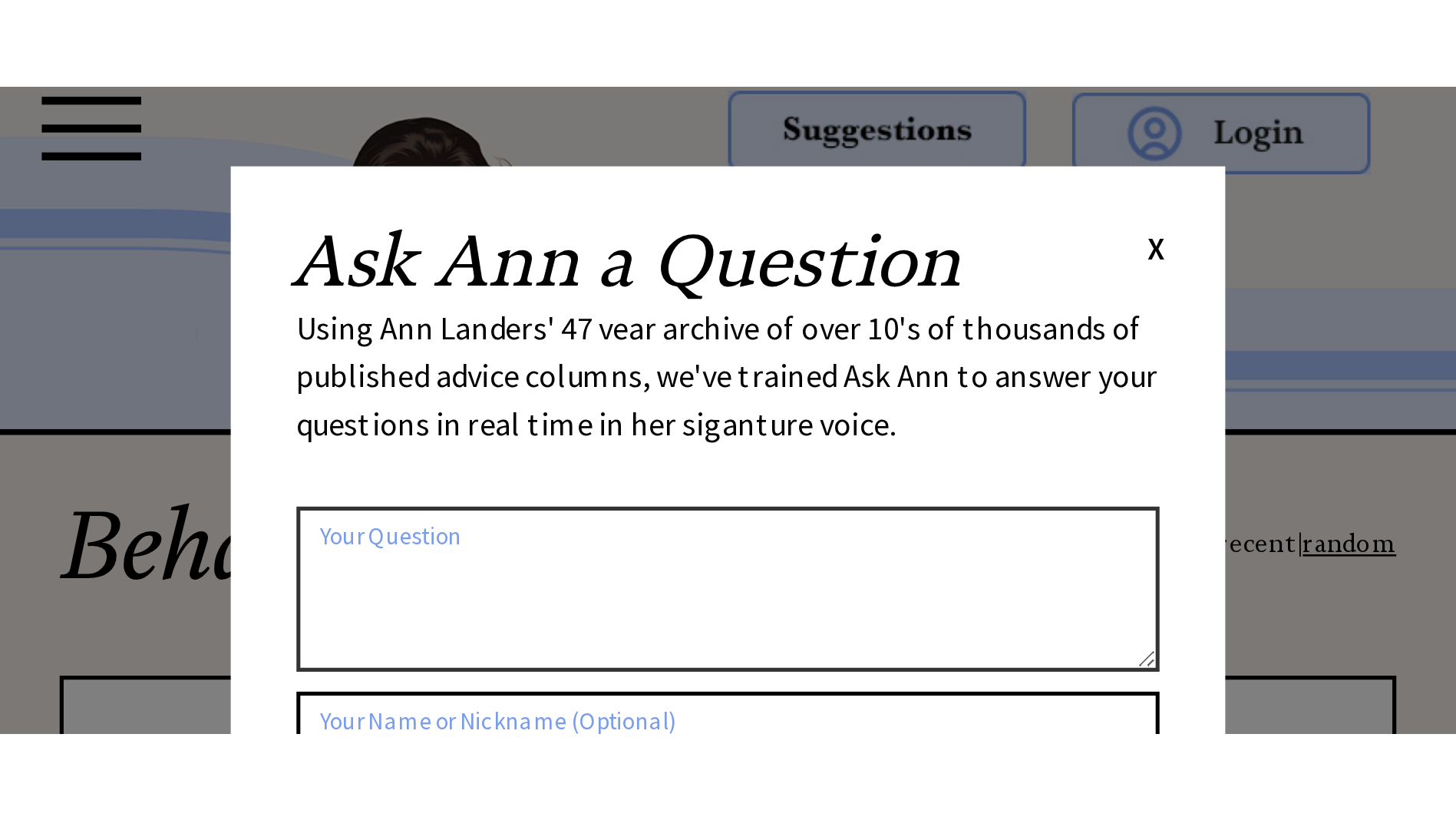 scroll, scrollTop: 505, scrollLeft: 0, axis: vertical 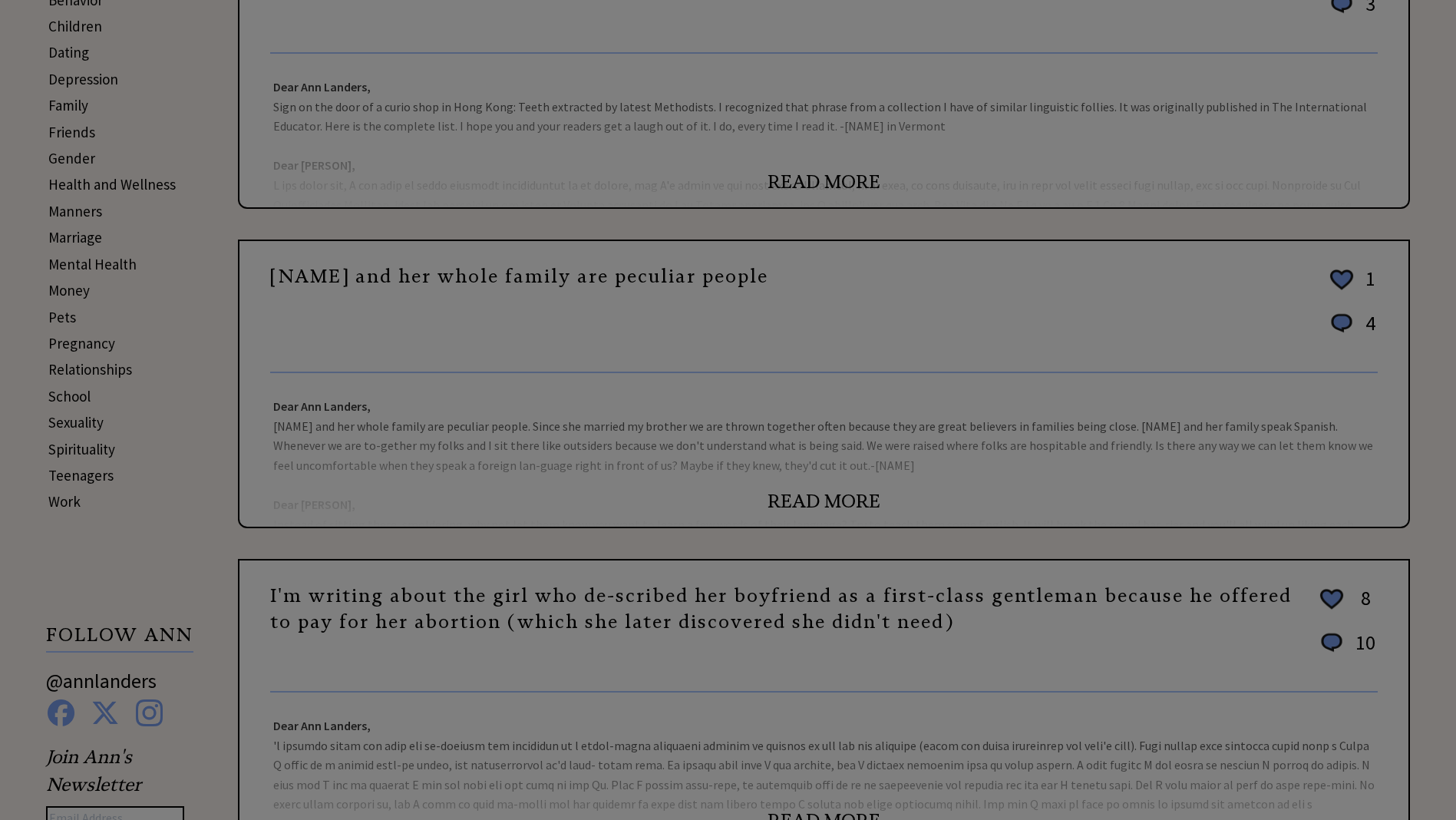 click on "Ask Ann a Question
X
Using Ann Landers' 47 vear archive of over 10's of thousands of published advice columns, we've trained Ask Ann to answer your questions in real time in her siganture voice.
2348
al_user_question
ai_question_popup
claude
Check this box if you'd like to keep the question confidential (it will not be saved on this website)
Submit your Question" at bounding box center (728, 628) 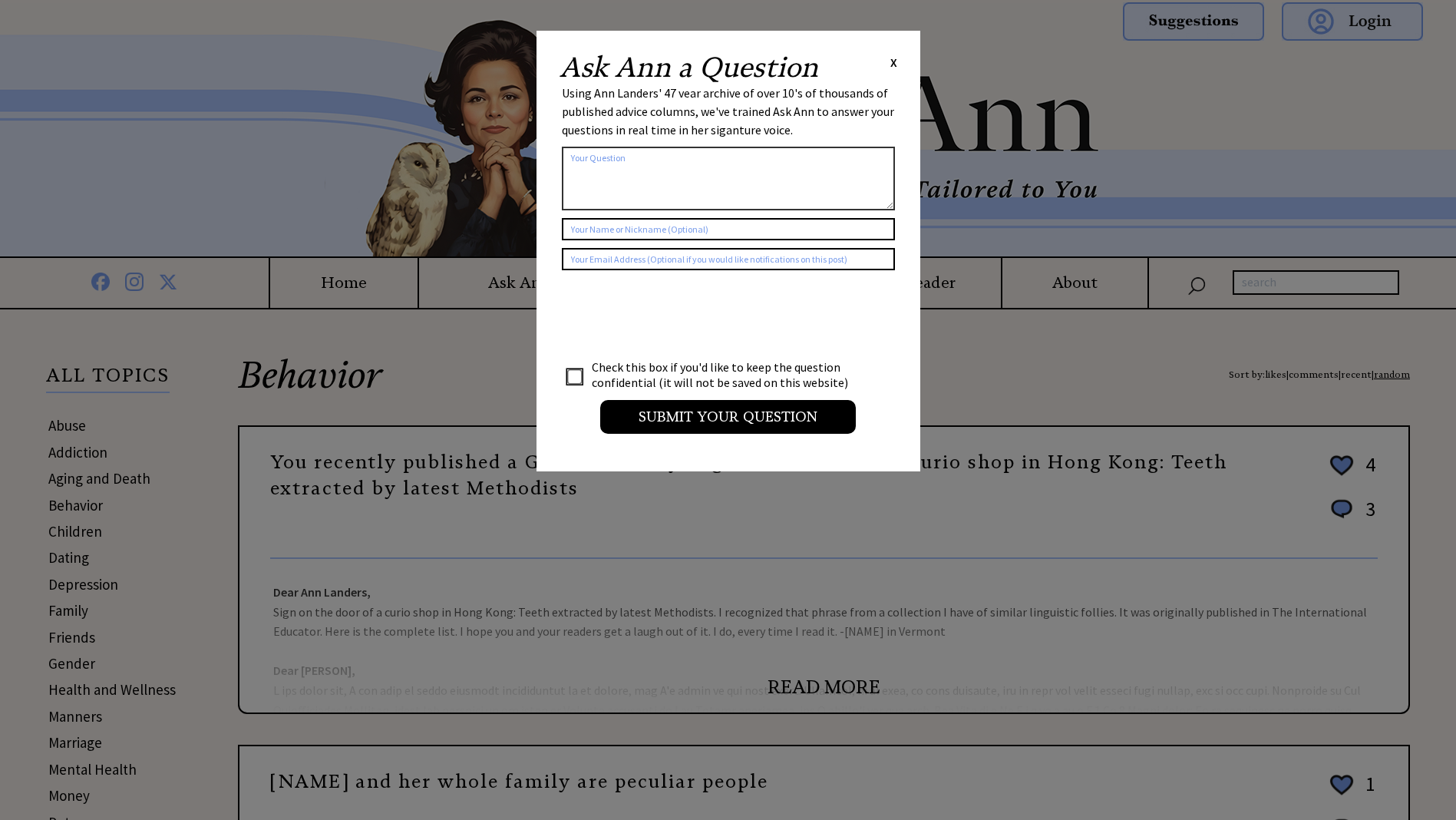 click on "X" at bounding box center (893, 62) 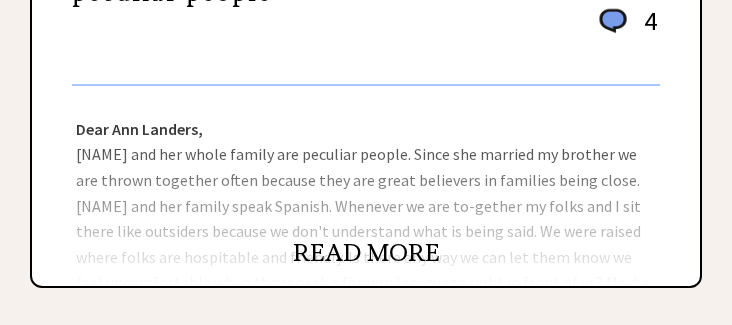 scroll, scrollTop: 900, scrollLeft: 0, axis: vertical 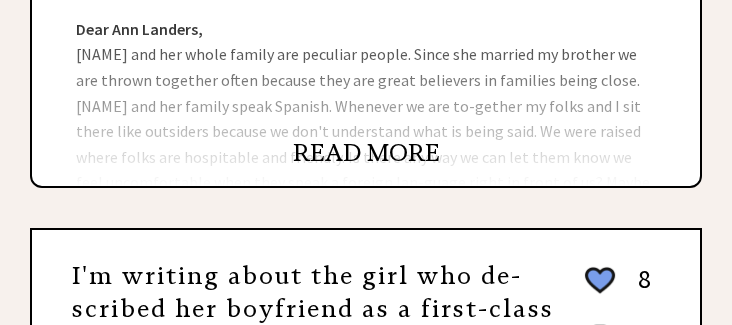 click on "READ MORE" at bounding box center [366, 153] 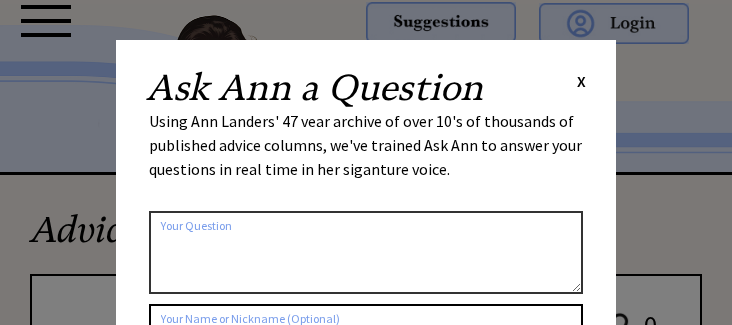 scroll, scrollTop: 0, scrollLeft: 0, axis: both 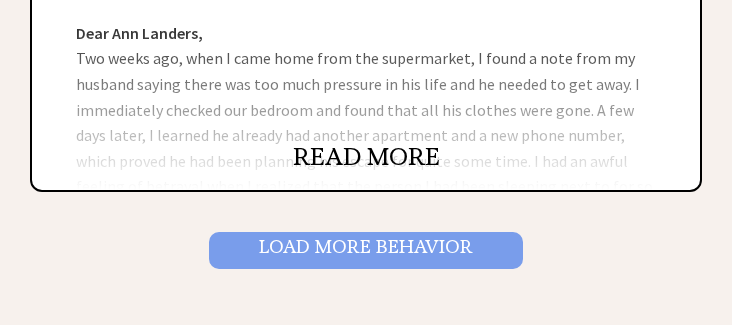 click on "Load More Behavior" at bounding box center [366, 250] 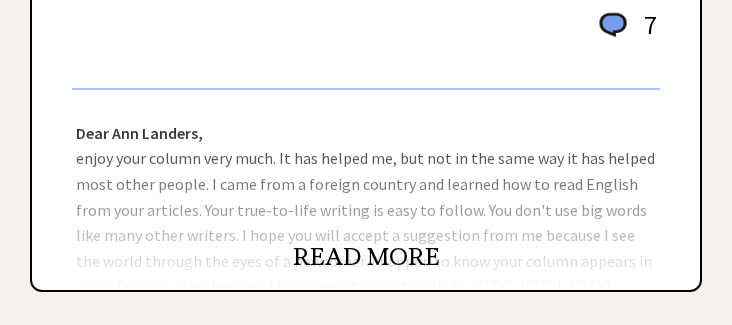 scroll, scrollTop: 2200, scrollLeft: 0, axis: vertical 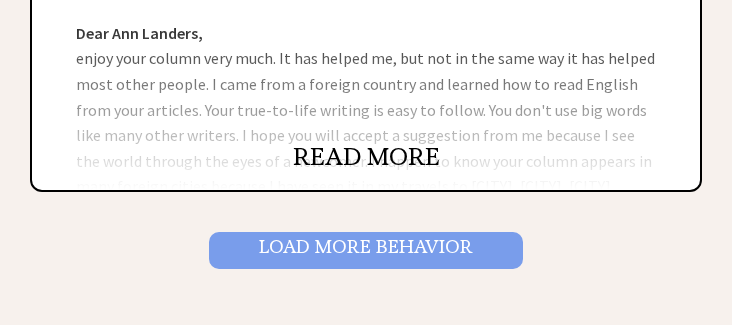 click on "Load More Behavior" at bounding box center [366, 250] 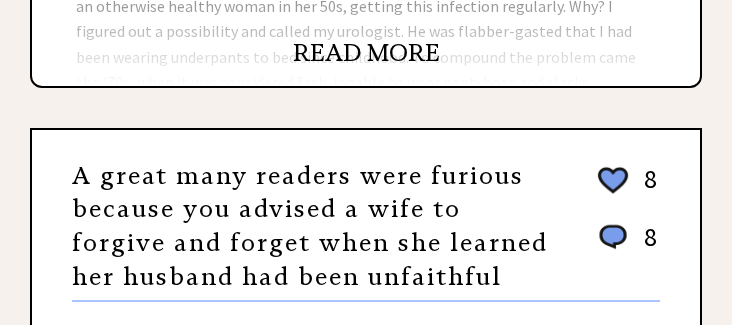 scroll, scrollTop: 1200, scrollLeft: 0, axis: vertical 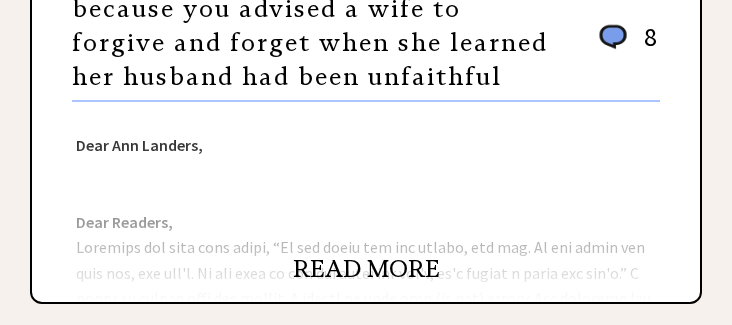 click on "READ MORE" at bounding box center [366, 269] 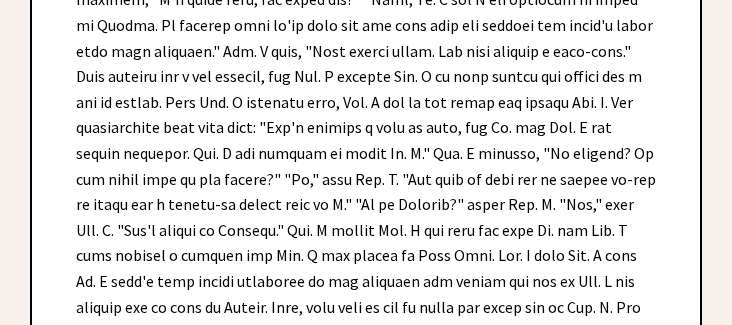 scroll, scrollTop: 3100, scrollLeft: 0, axis: vertical 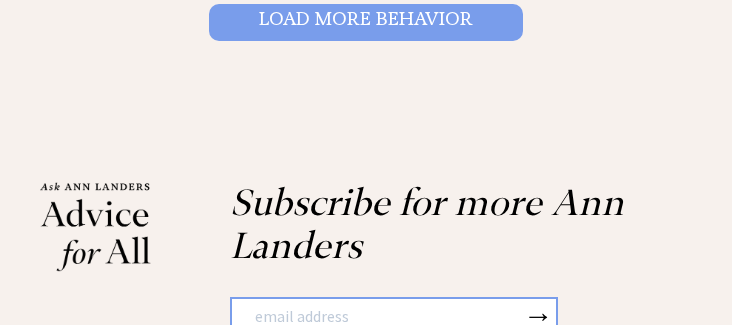 click on "Load More Behavior" at bounding box center (366, 22) 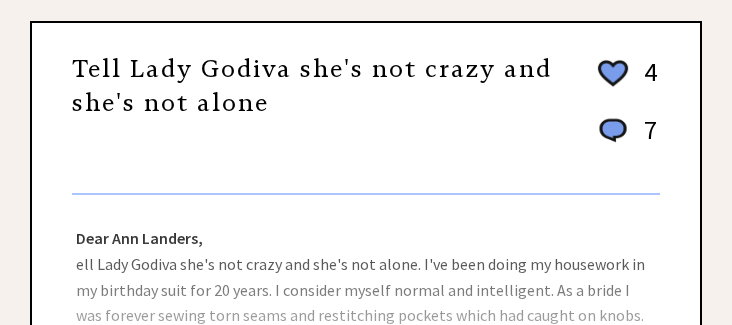 scroll, scrollTop: 2300, scrollLeft: 0, axis: vertical 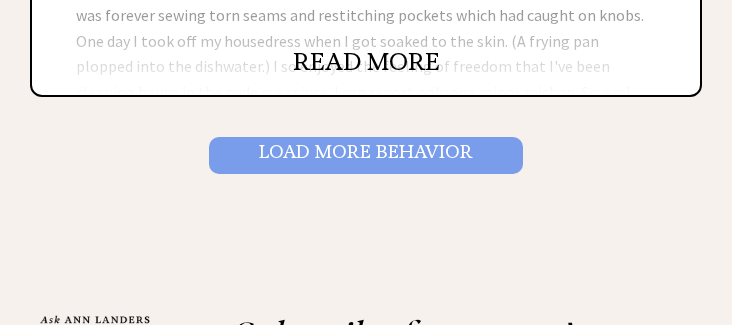 click on "Load More Behavior" at bounding box center [366, 155] 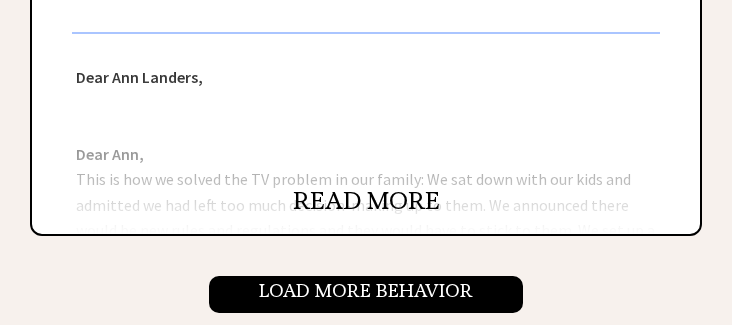 scroll, scrollTop: 2200, scrollLeft: 0, axis: vertical 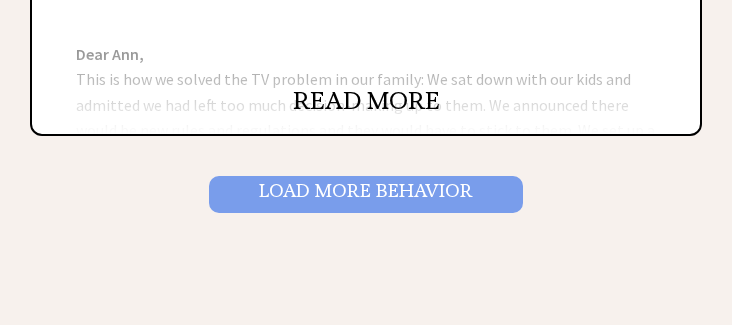 click on "Load More Behavior" at bounding box center [366, 194] 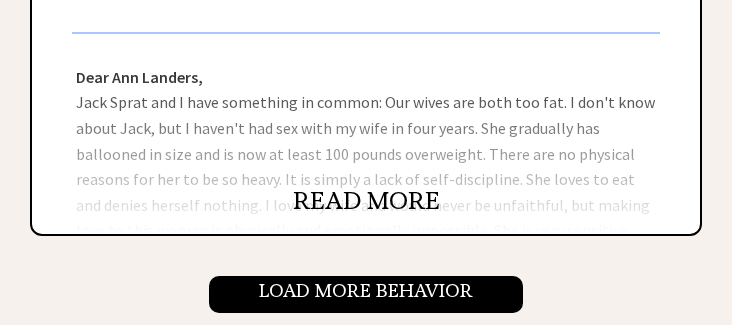 scroll, scrollTop: 2300, scrollLeft: 0, axis: vertical 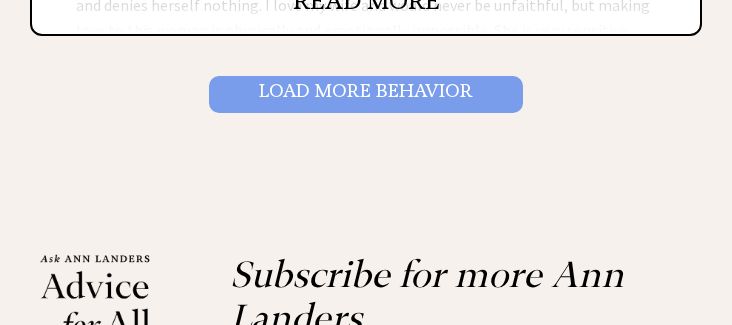 click on "Load More Behavior" at bounding box center [366, 94] 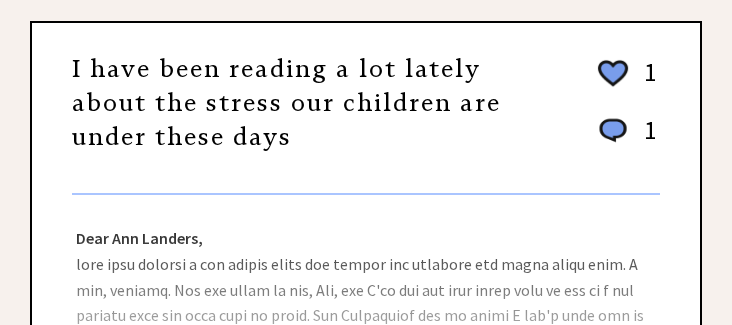scroll, scrollTop: 2400, scrollLeft: 0, axis: vertical 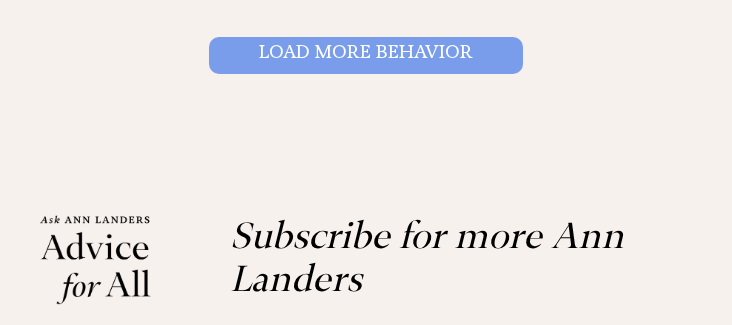 click on "Load More Behavior" at bounding box center (366, 55) 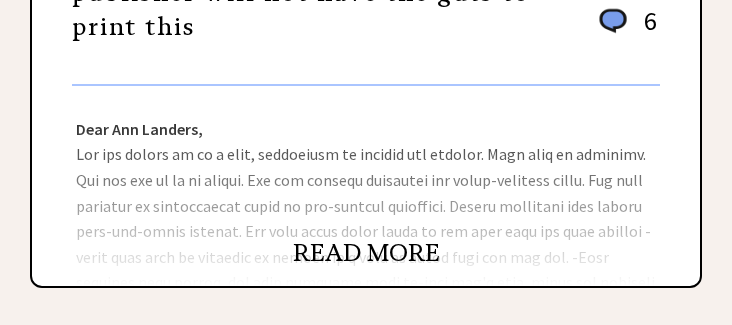scroll, scrollTop: 900, scrollLeft: 0, axis: vertical 